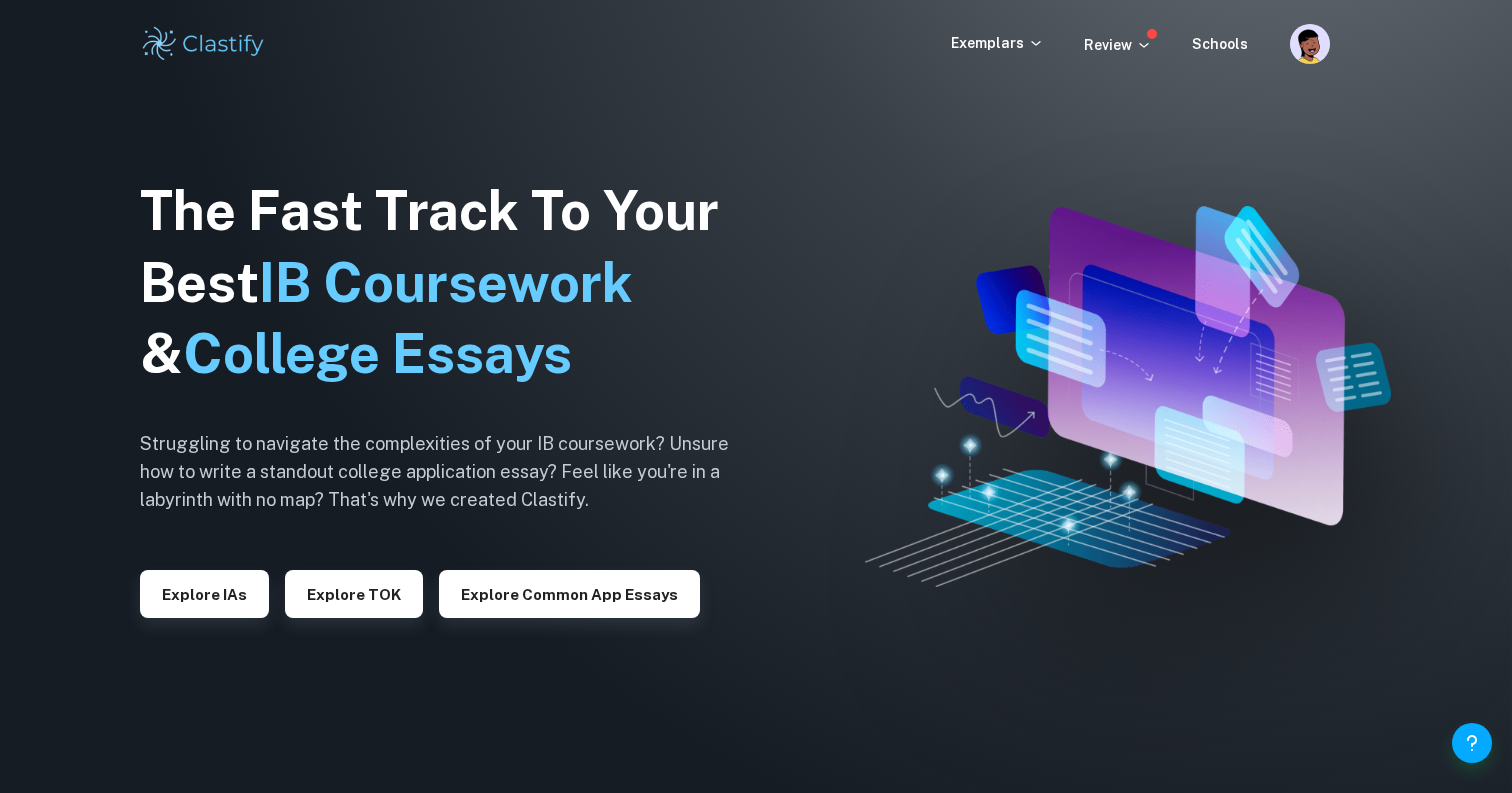 scroll, scrollTop: 0, scrollLeft: 0, axis: both 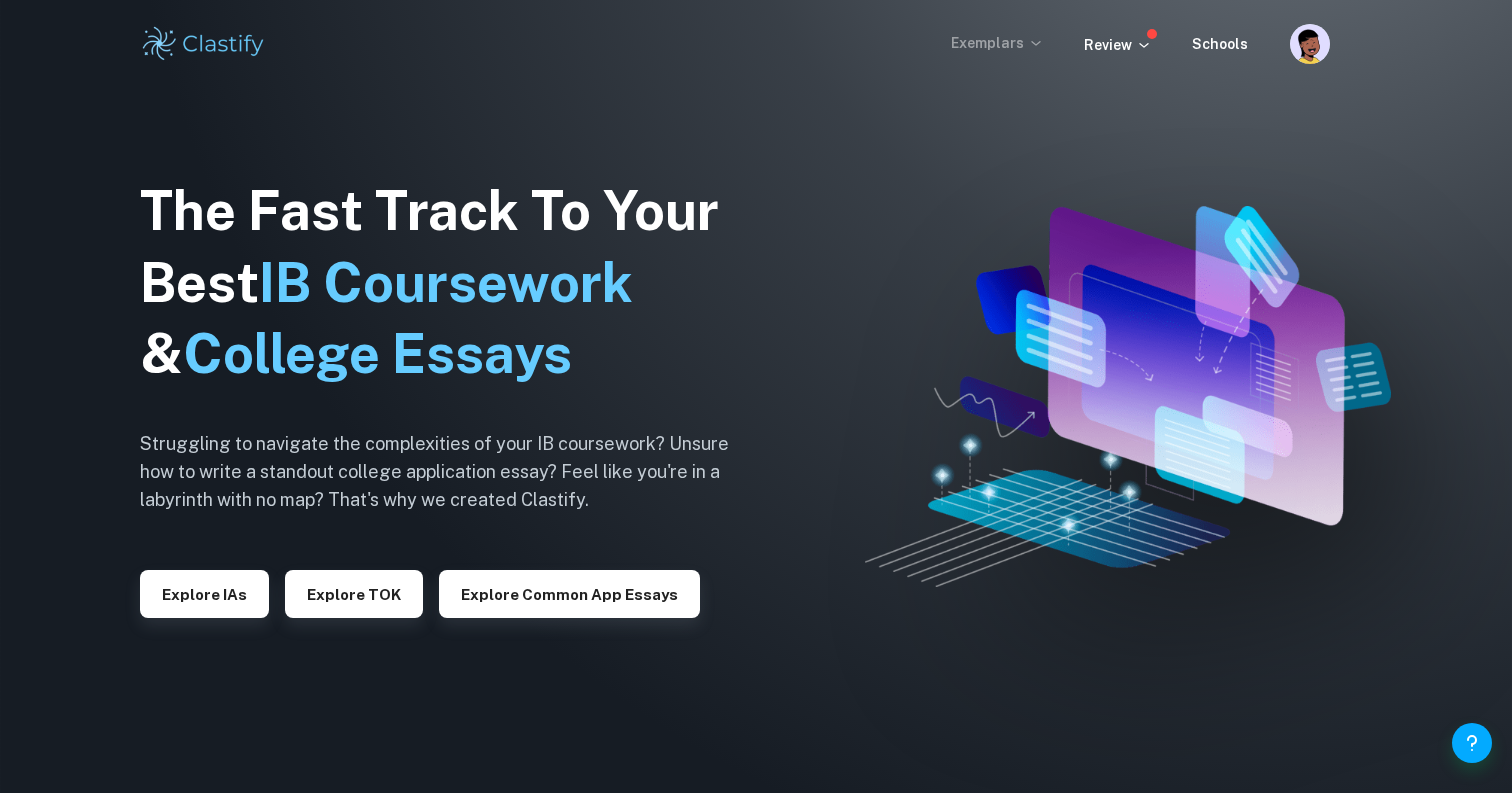 click on "Exemplars" at bounding box center (997, 43) 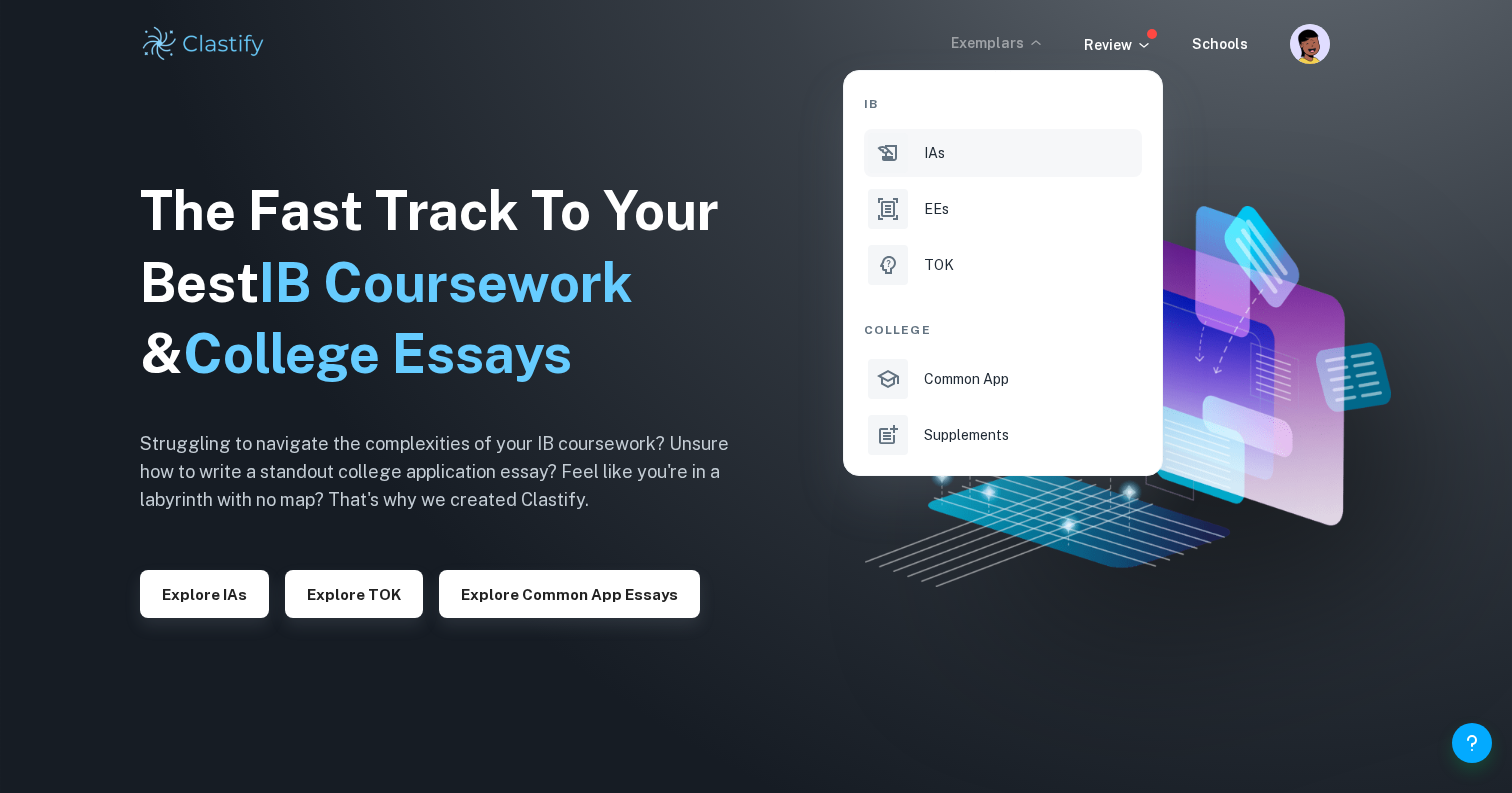 click on "IAs" at bounding box center (934, 153) 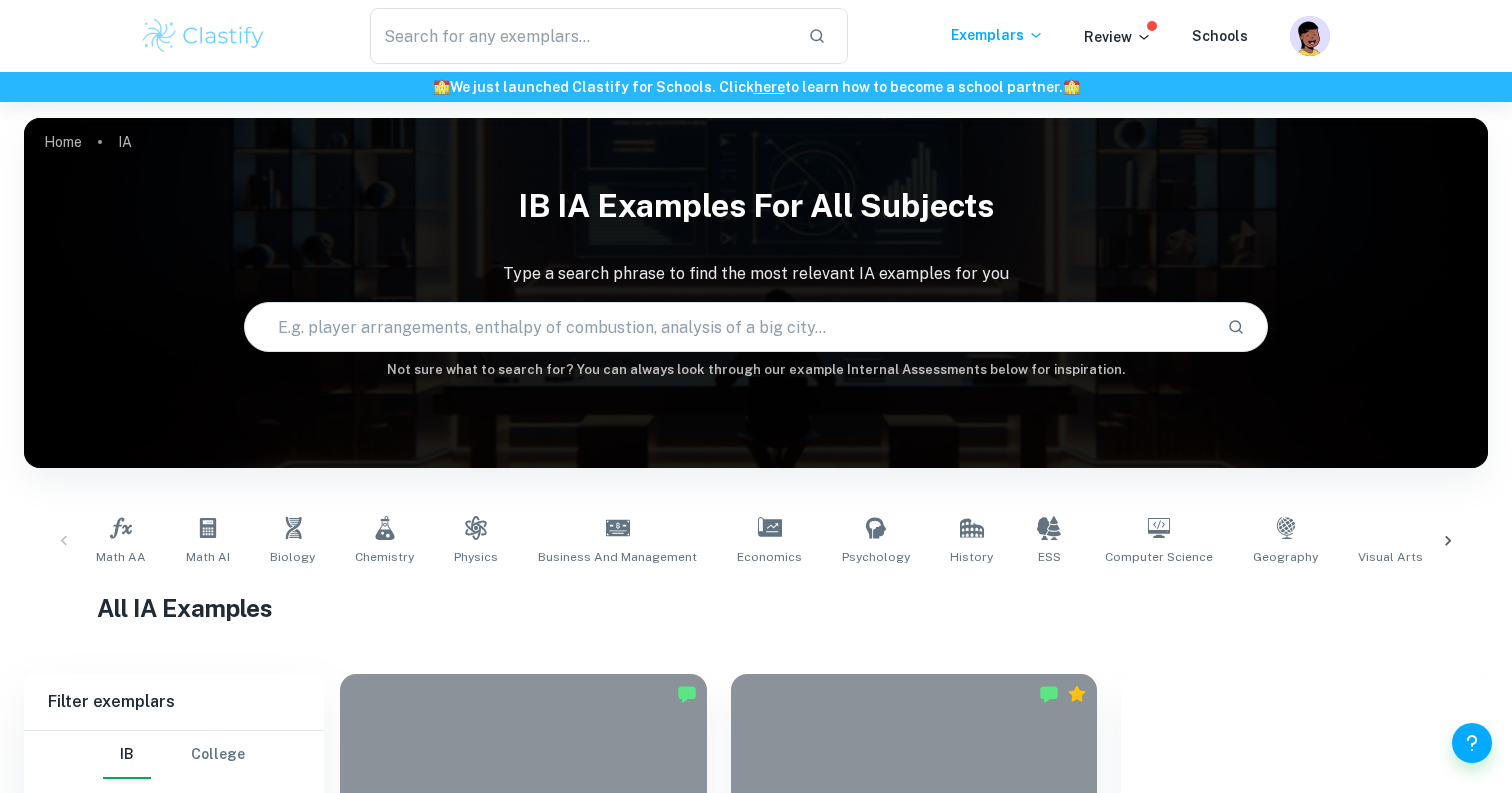 click at bounding box center [728, 327] 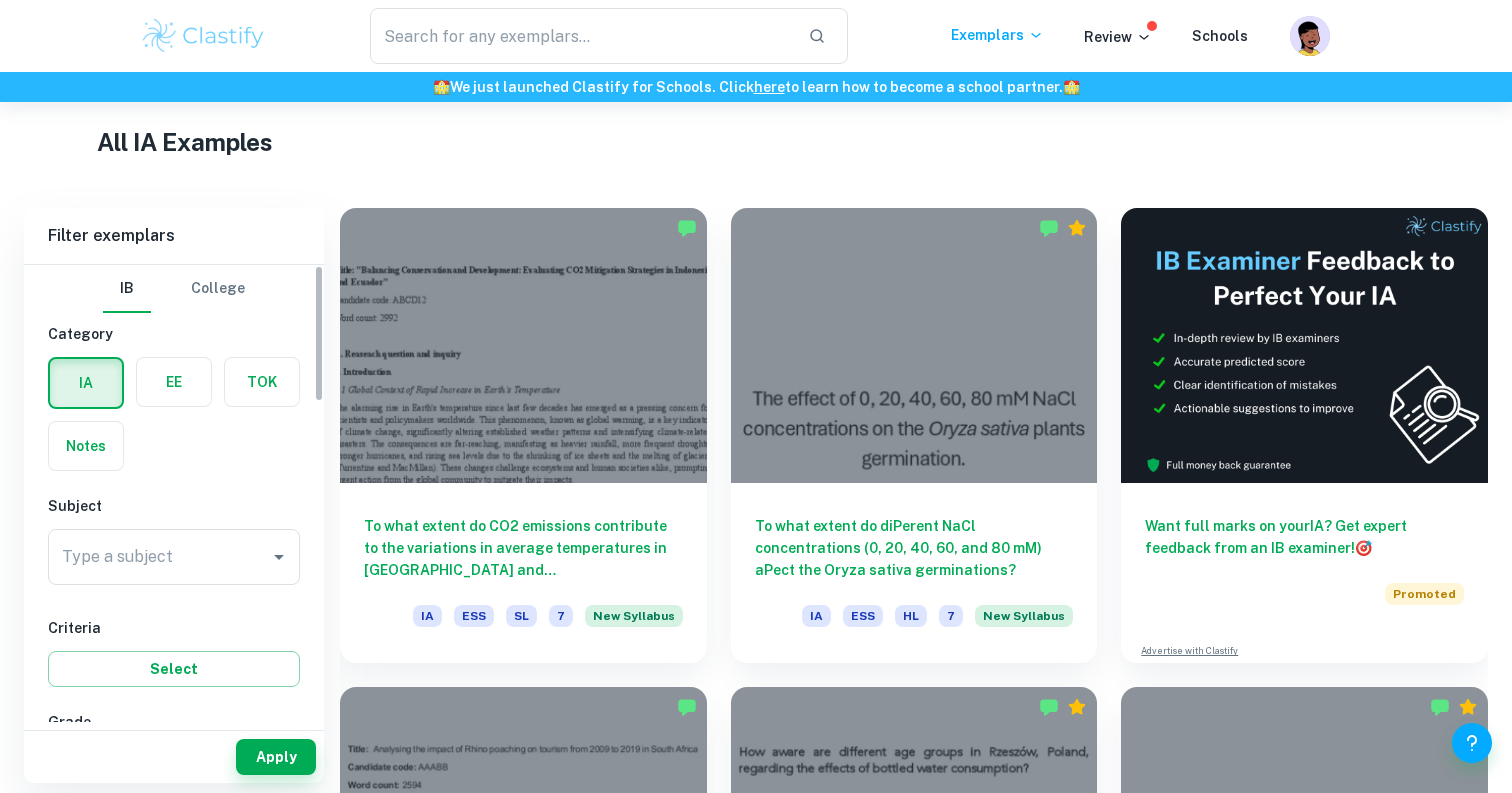 scroll, scrollTop: 515, scrollLeft: 0, axis: vertical 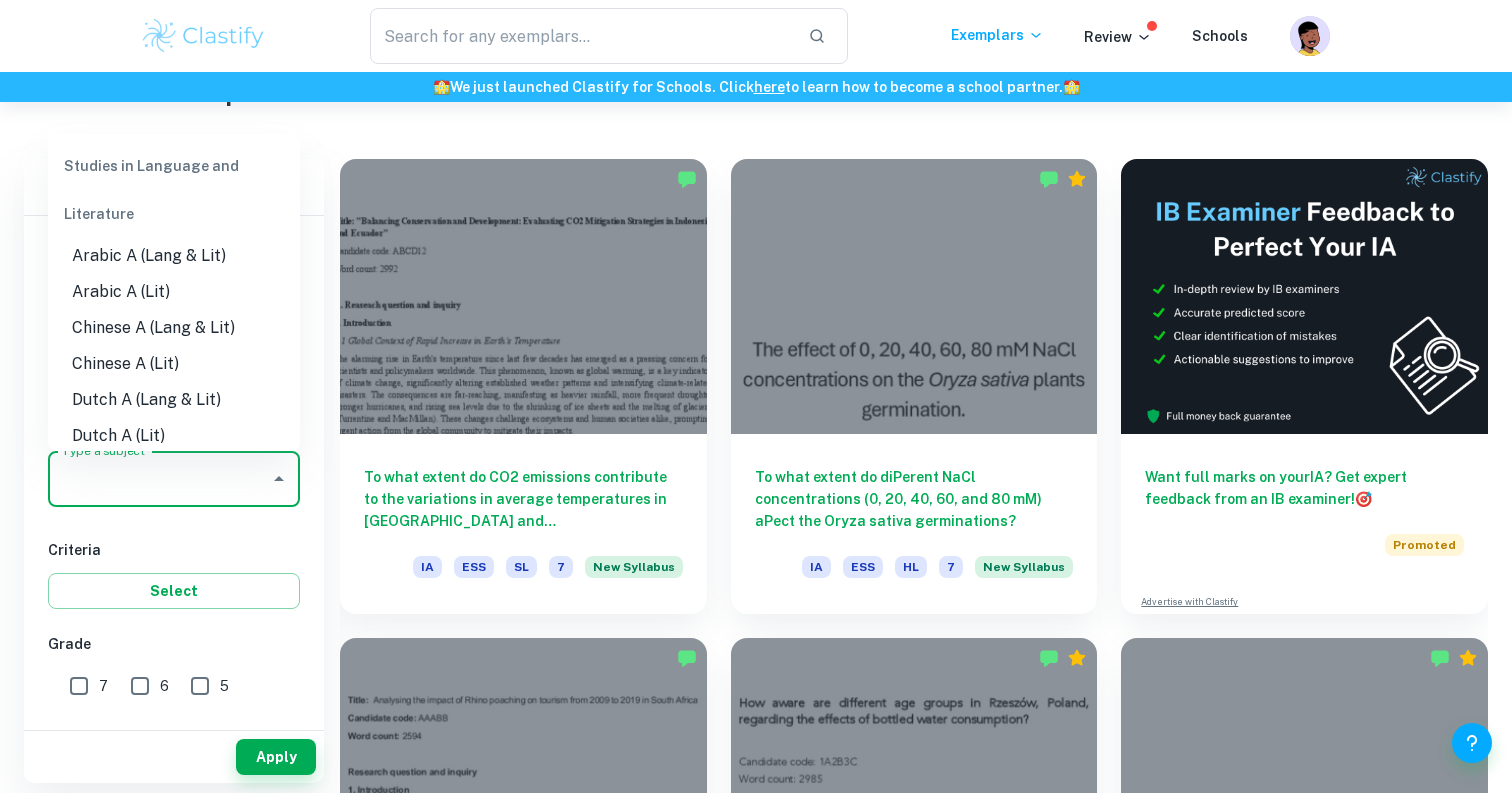 click on "Type a subject" at bounding box center (159, 479) 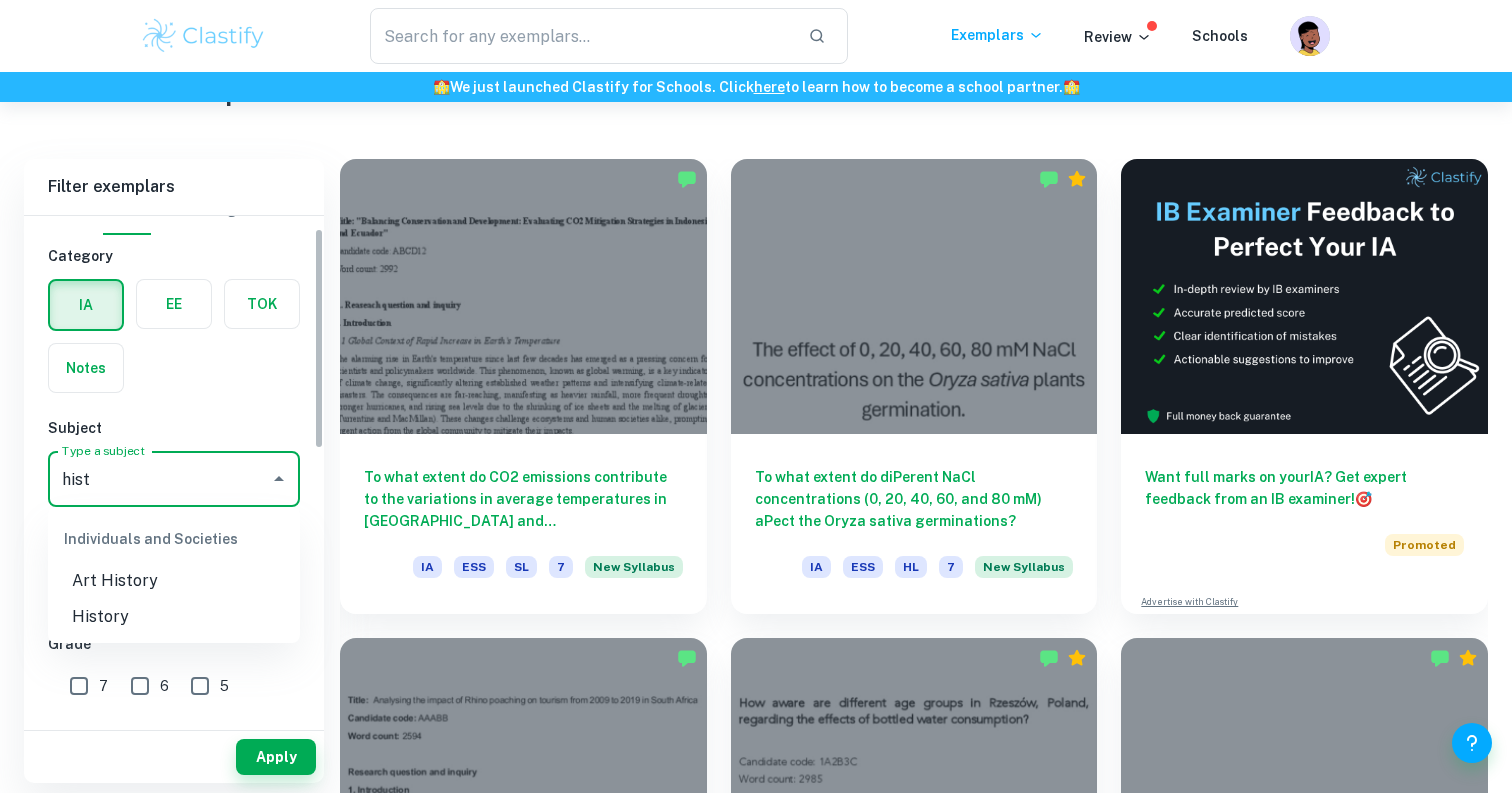 click on "History" at bounding box center (174, 617) 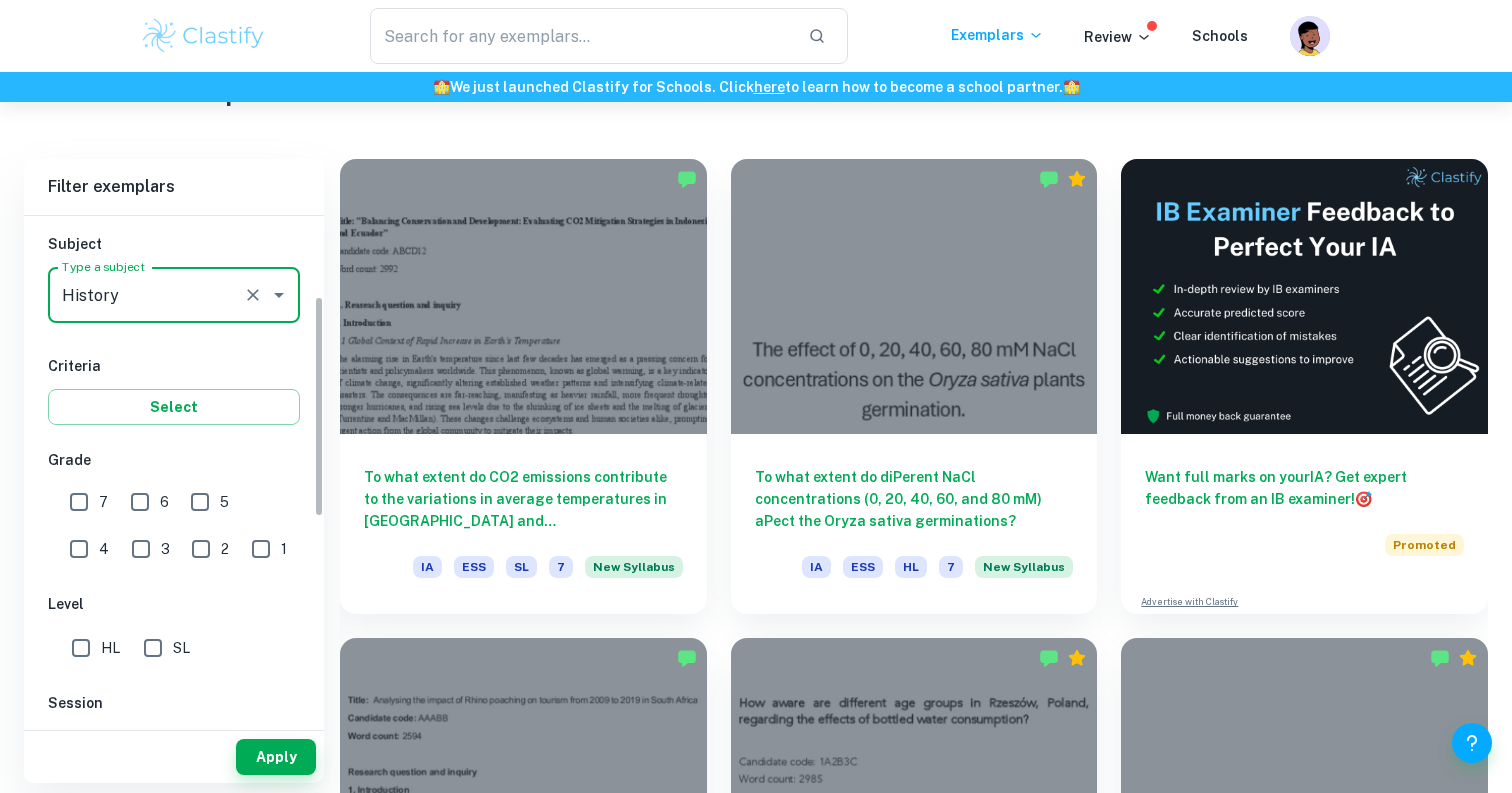 scroll, scrollTop: 219, scrollLeft: 0, axis: vertical 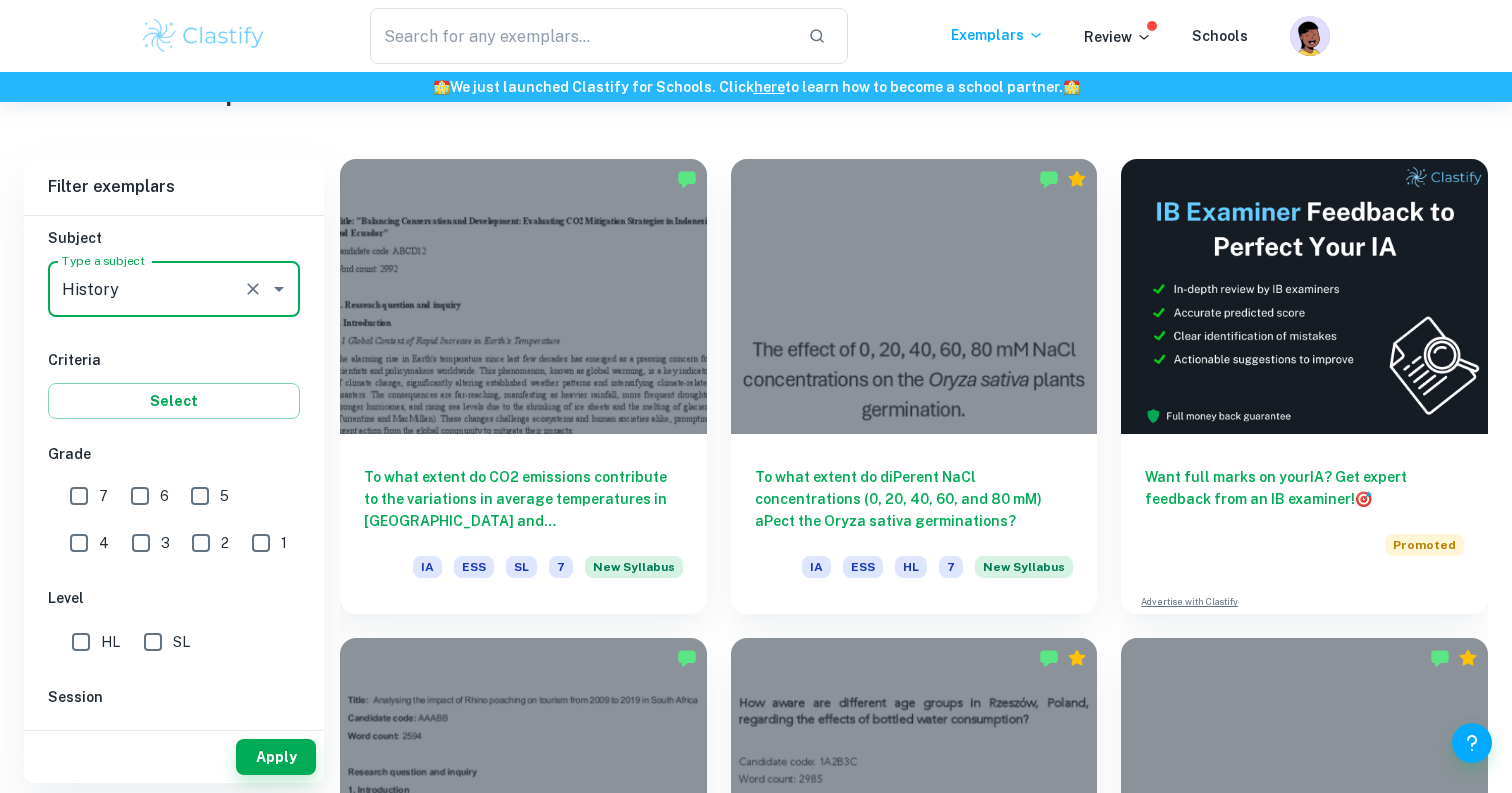 type on "History" 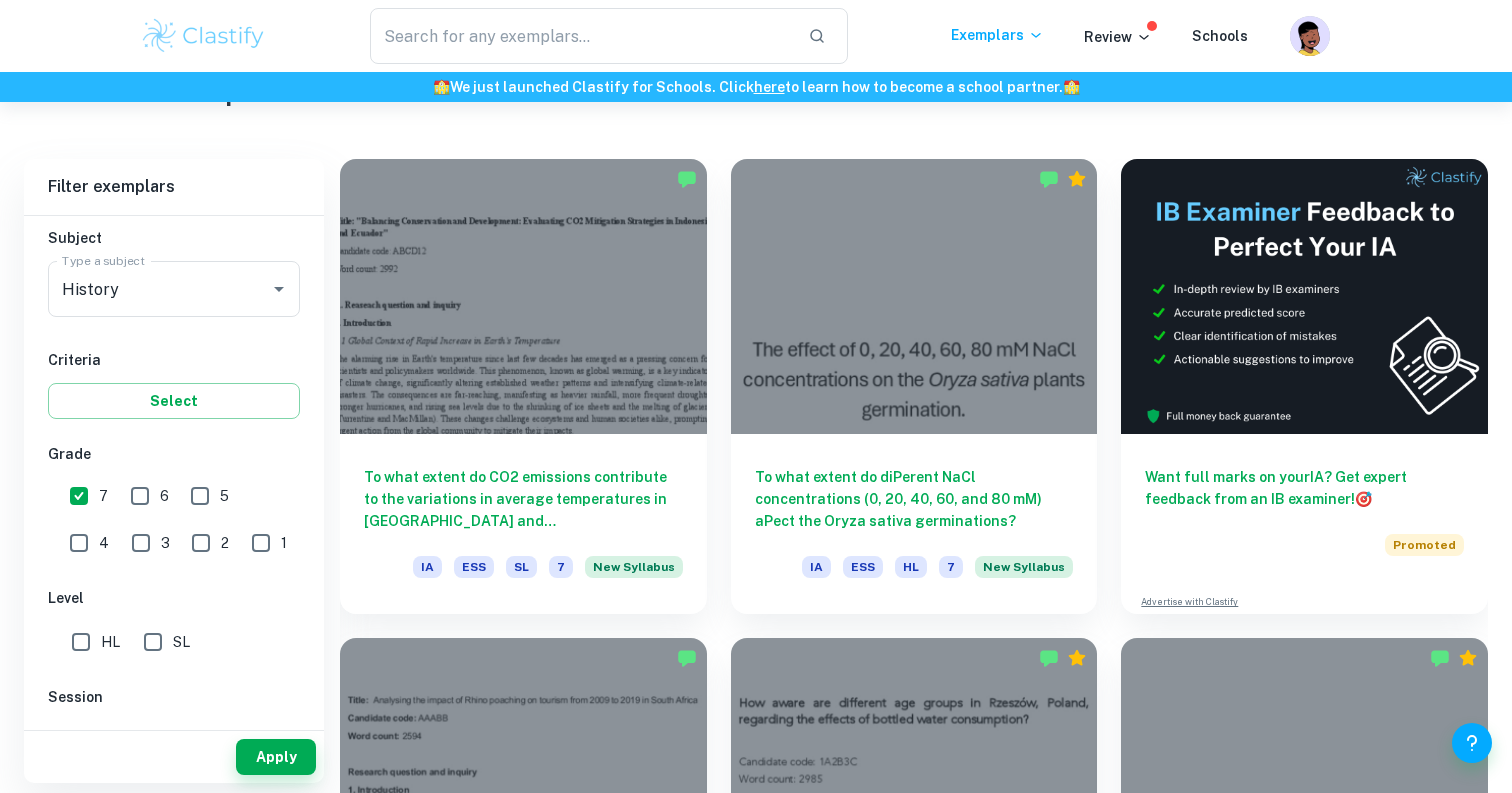 click on "HL" at bounding box center [81, 642] 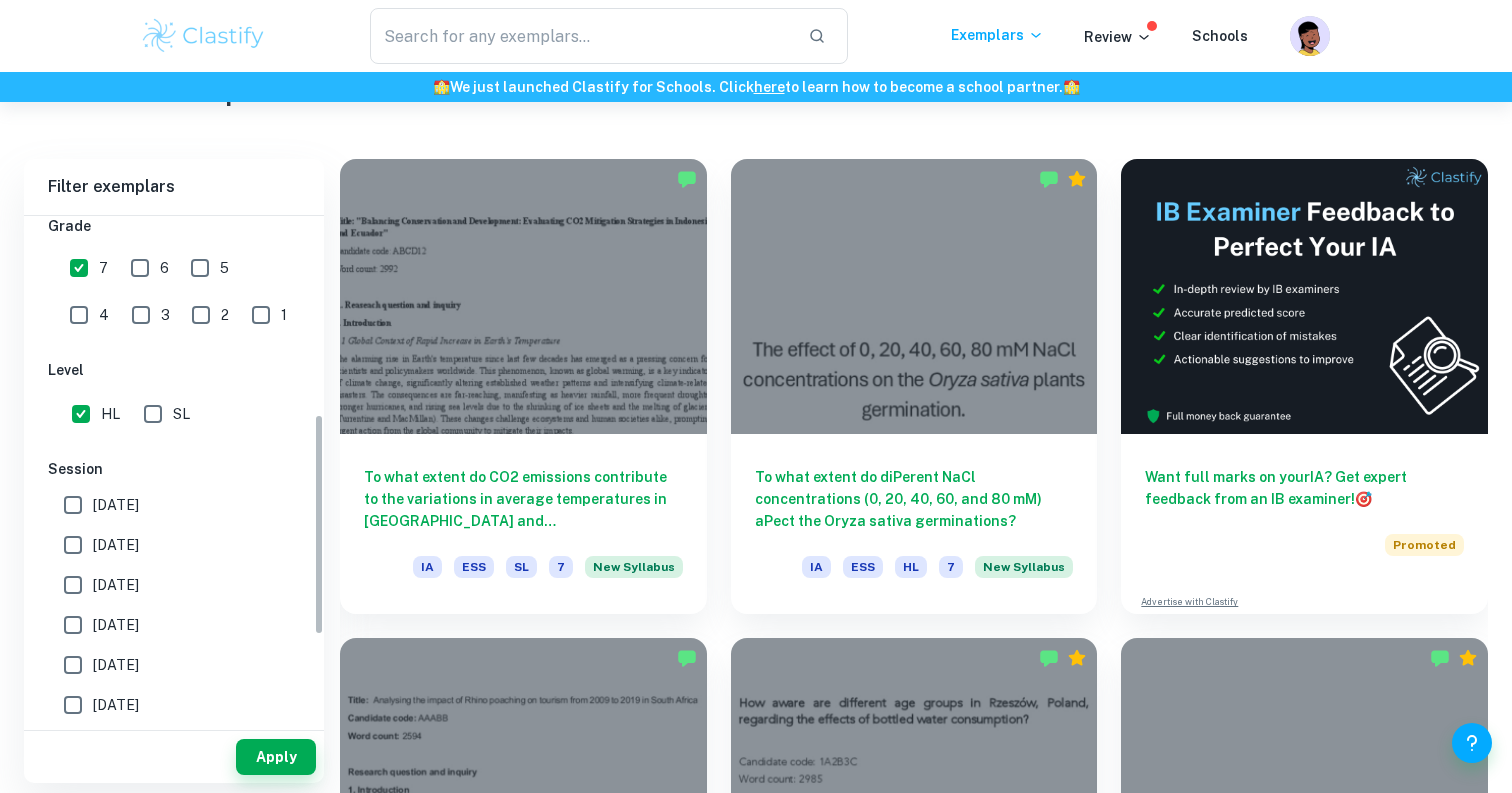 scroll, scrollTop: 453, scrollLeft: 0, axis: vertical 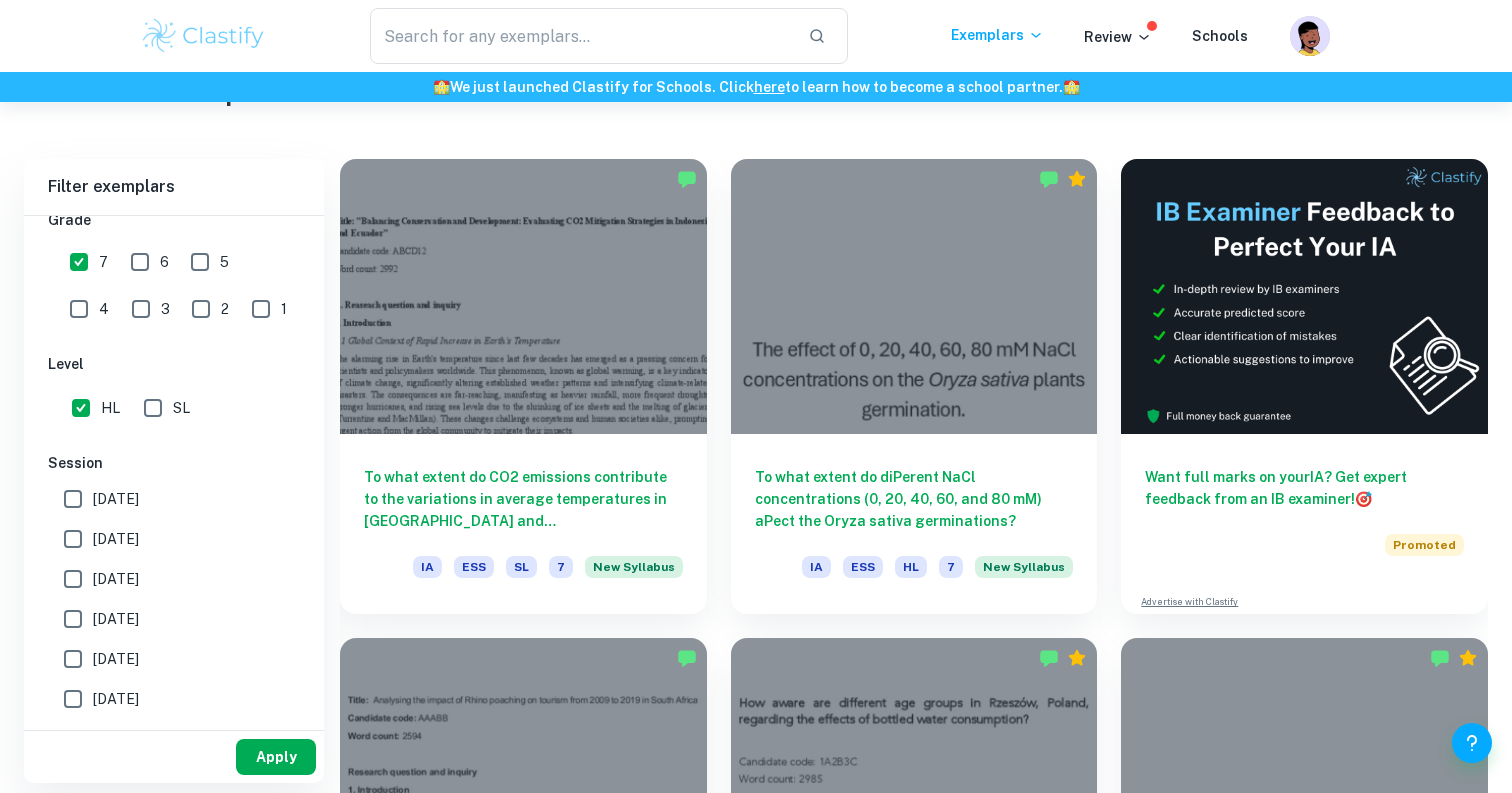 click on "Apply" at bounding box center (276, 757) 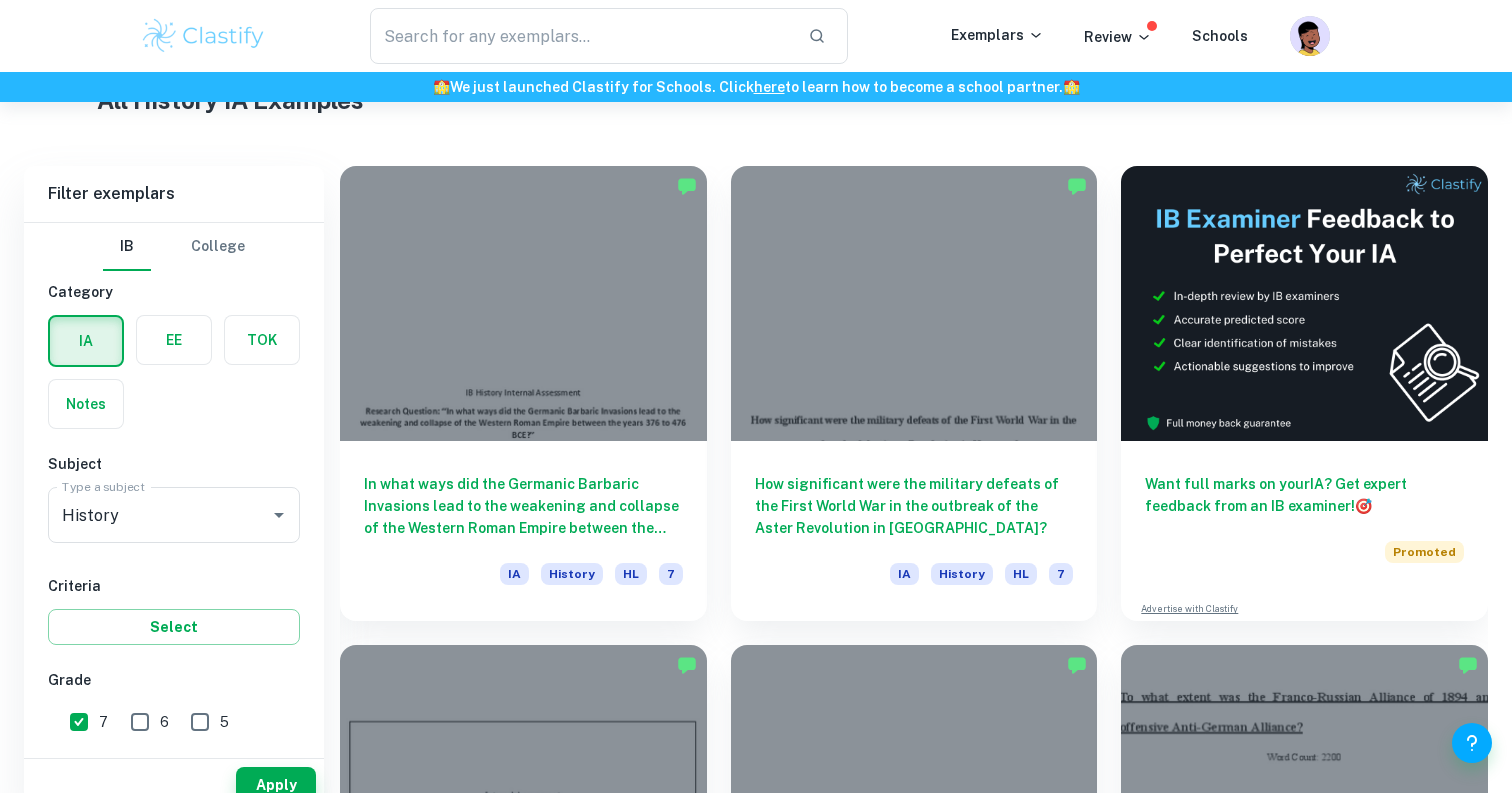 scroll, scrollTop: 537, scrollLeft: 0, axis: vertical 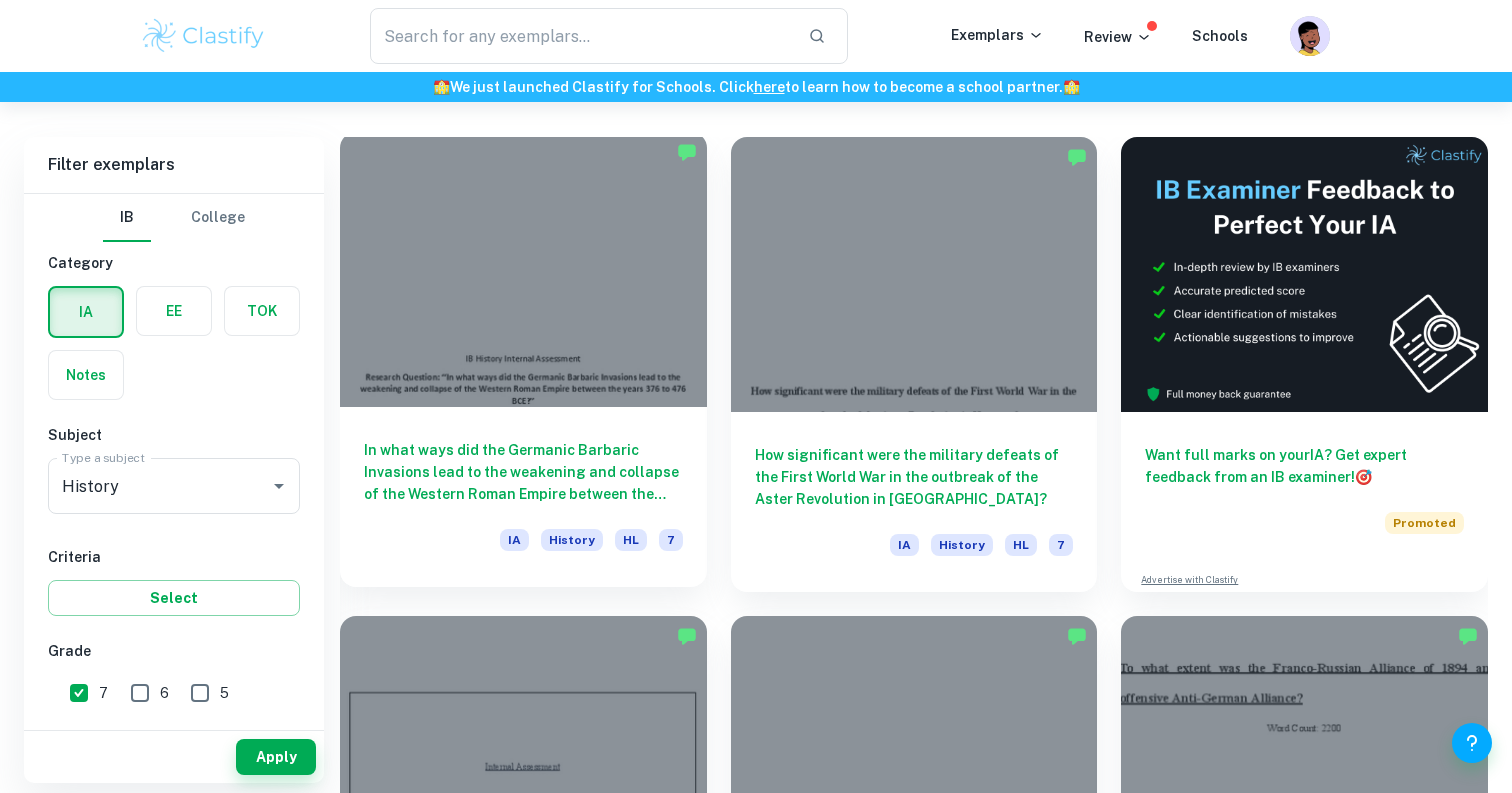 click at bounding box center (523, 269) 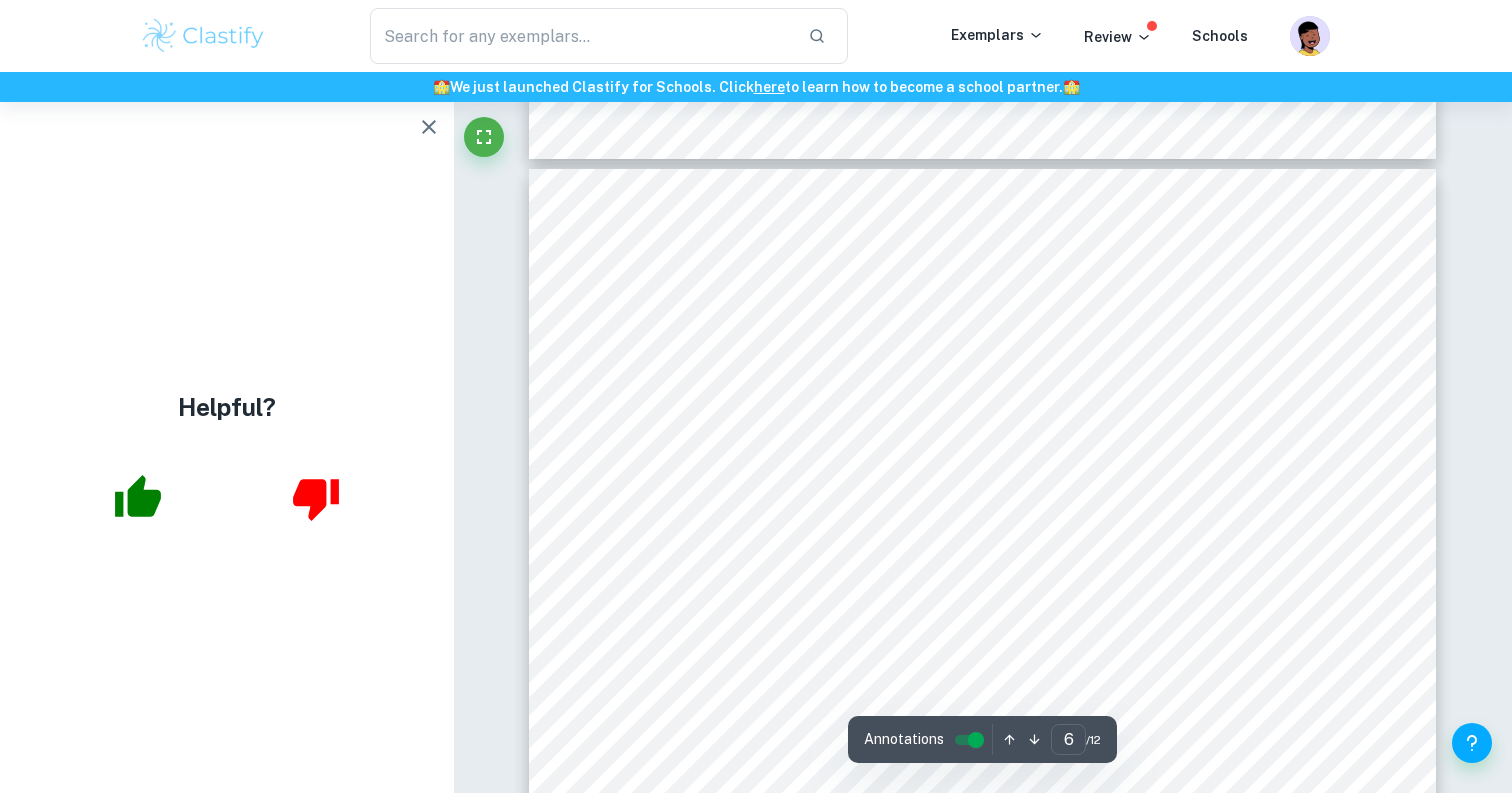 scroll, scrollTop: 6731, scrollLeft: 0, axis: vertical 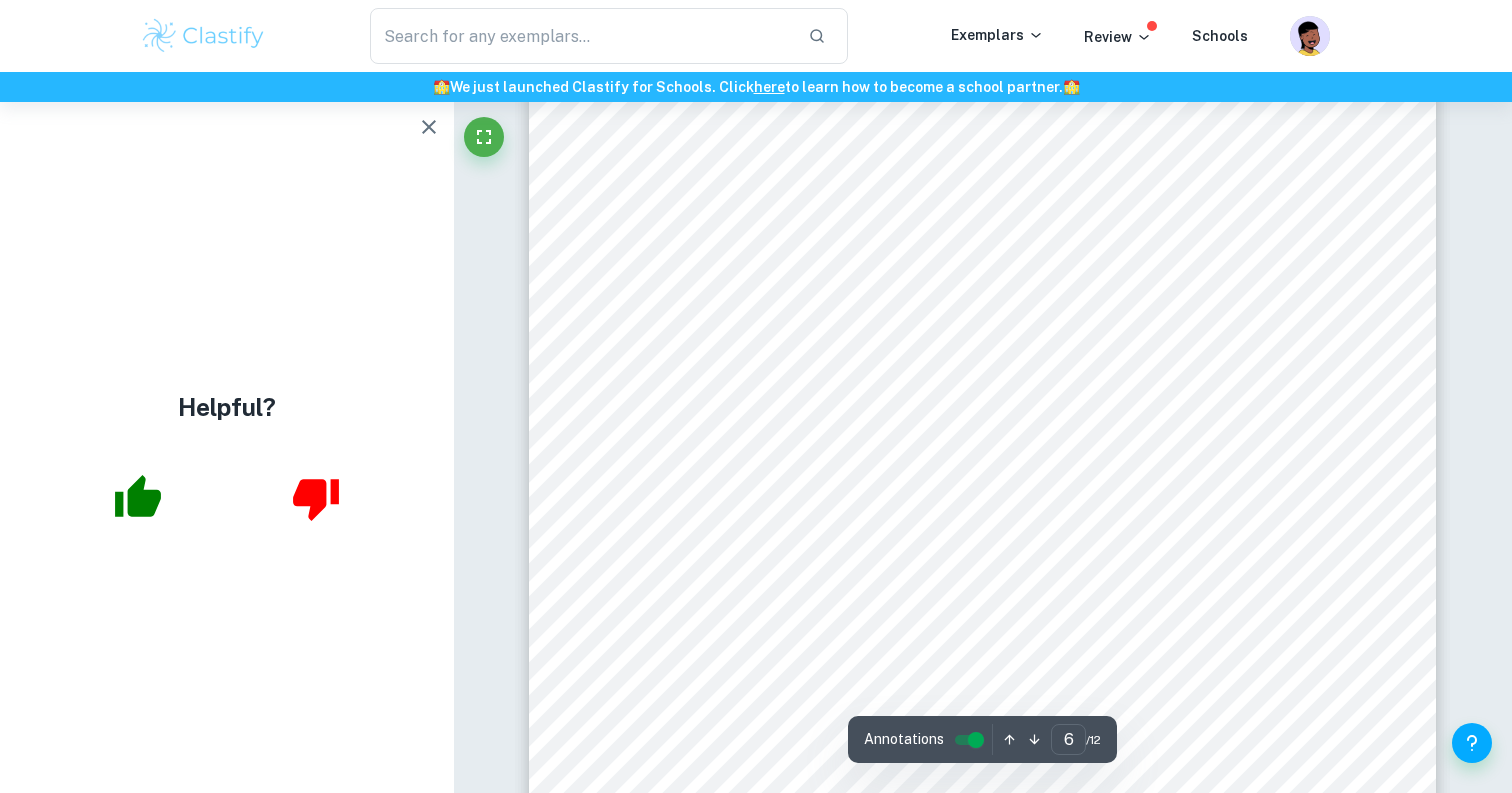click 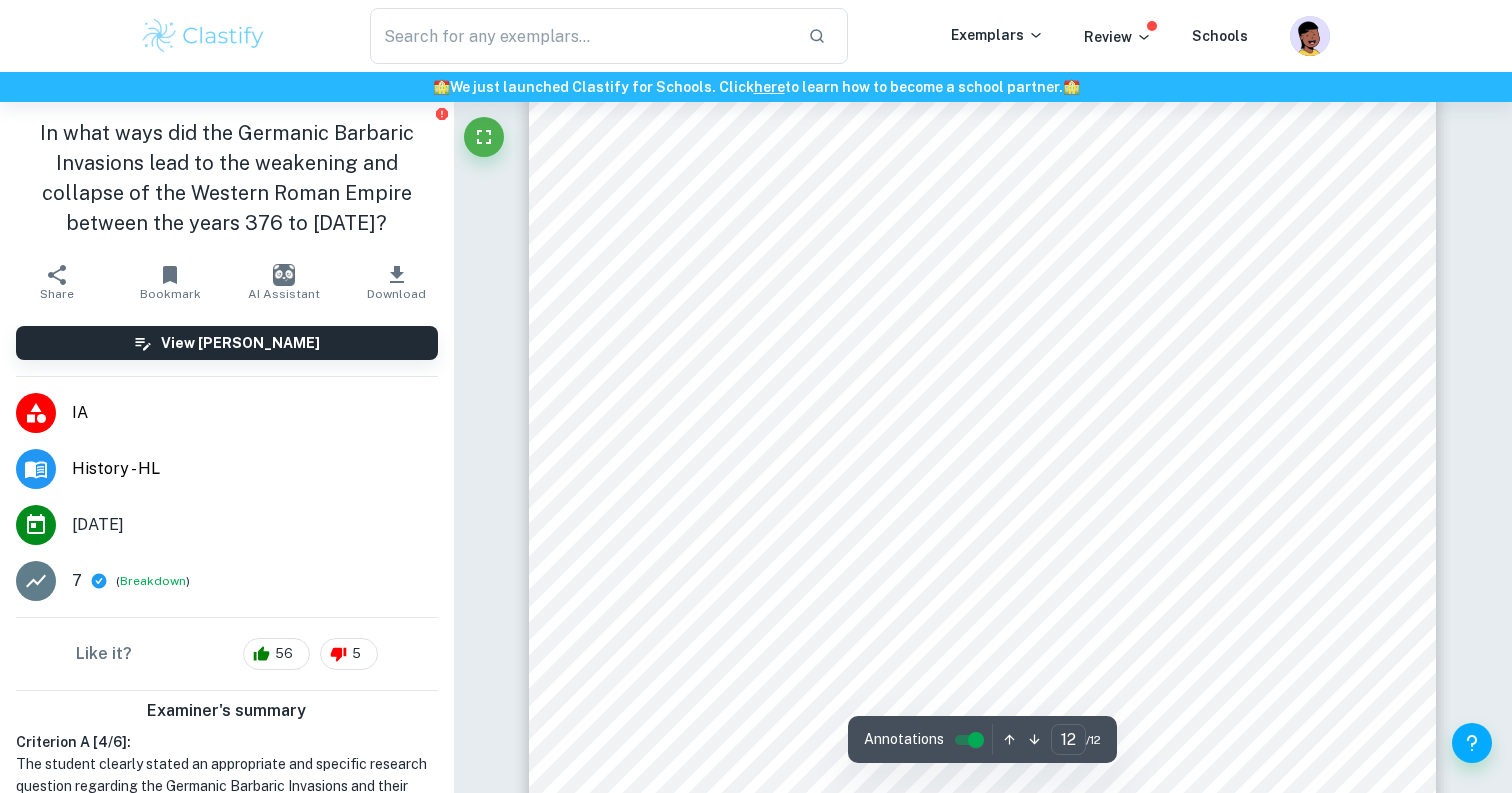 scroll, scrollTop: 15001, scrollLeft: 0, axis: vertical 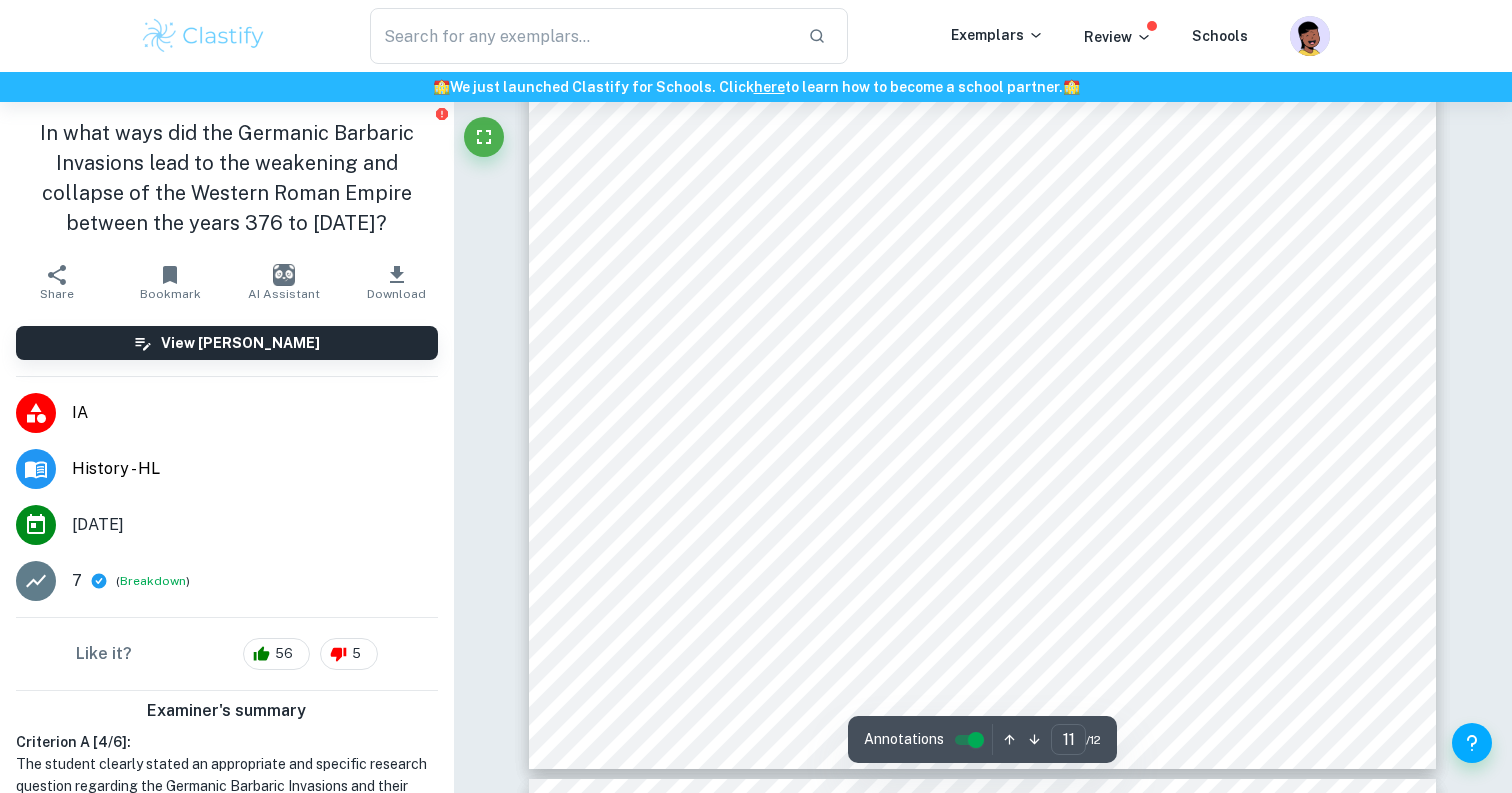type on "10" 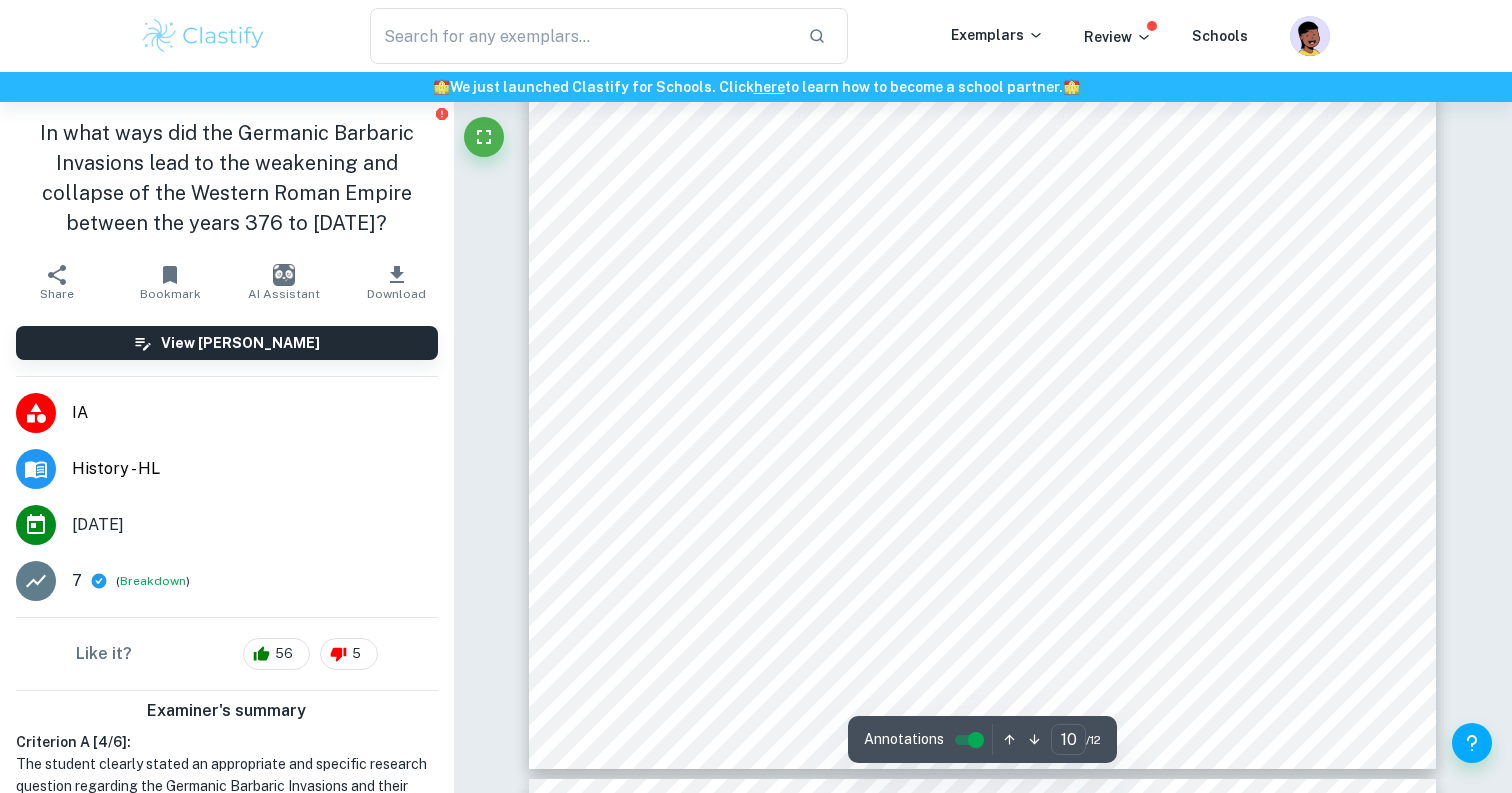 scroll, scrollTop: 11830, scrollLeft: 0, axis: vertical 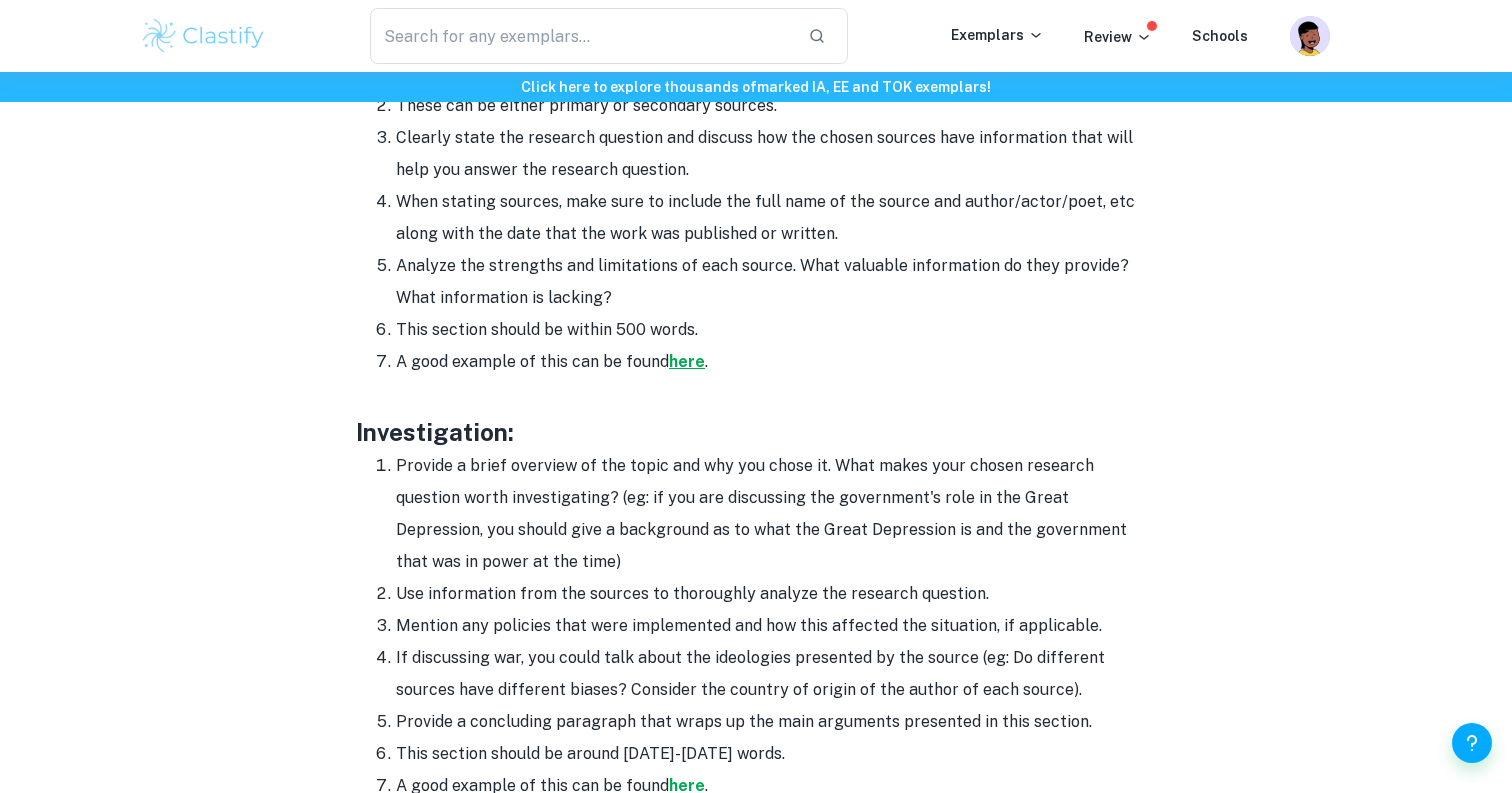 click on "here" at bounding box center [687, 361] 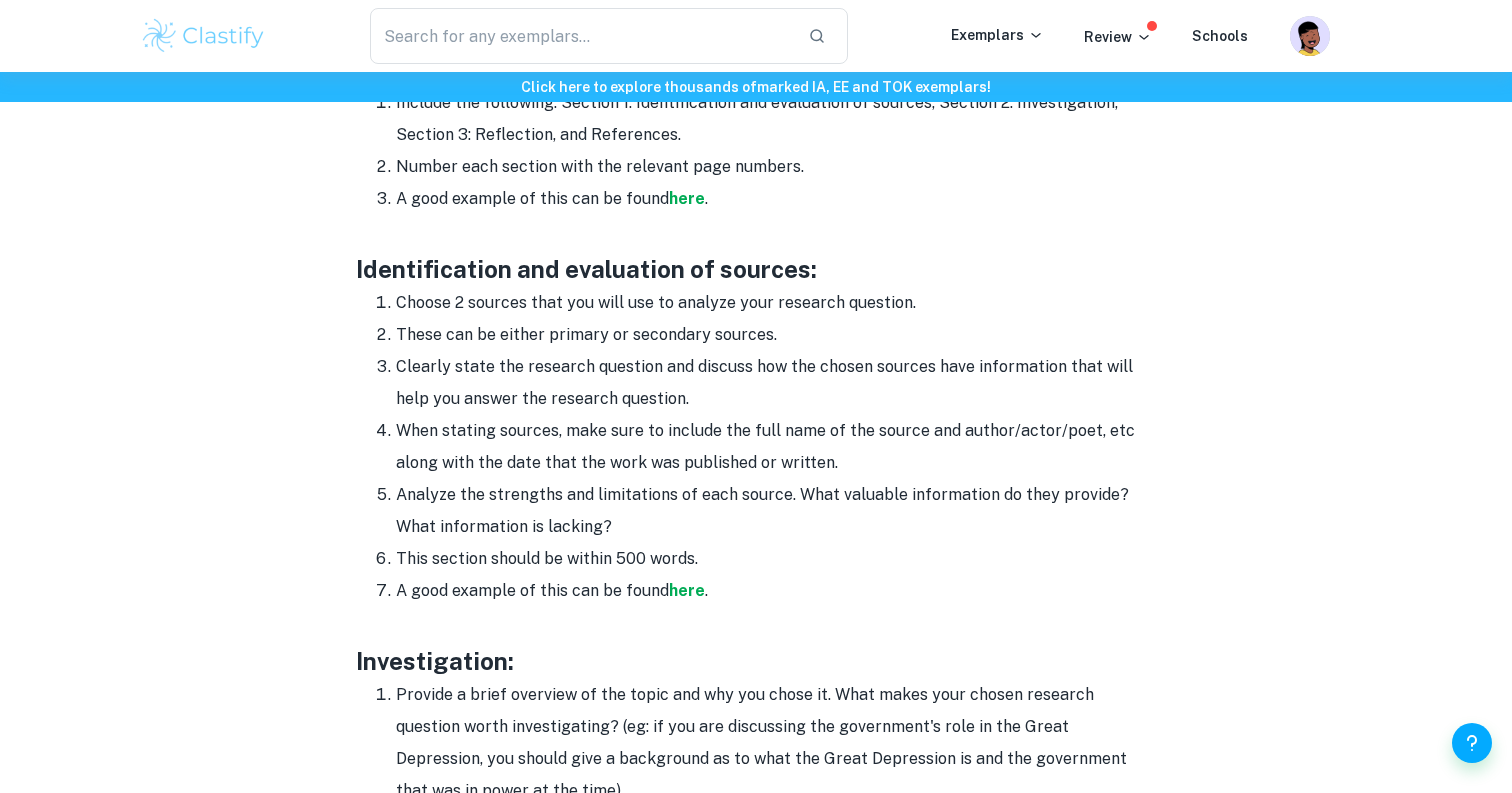scroll, scrollTop: 1458, scrollLeft: 0, axis: vertical 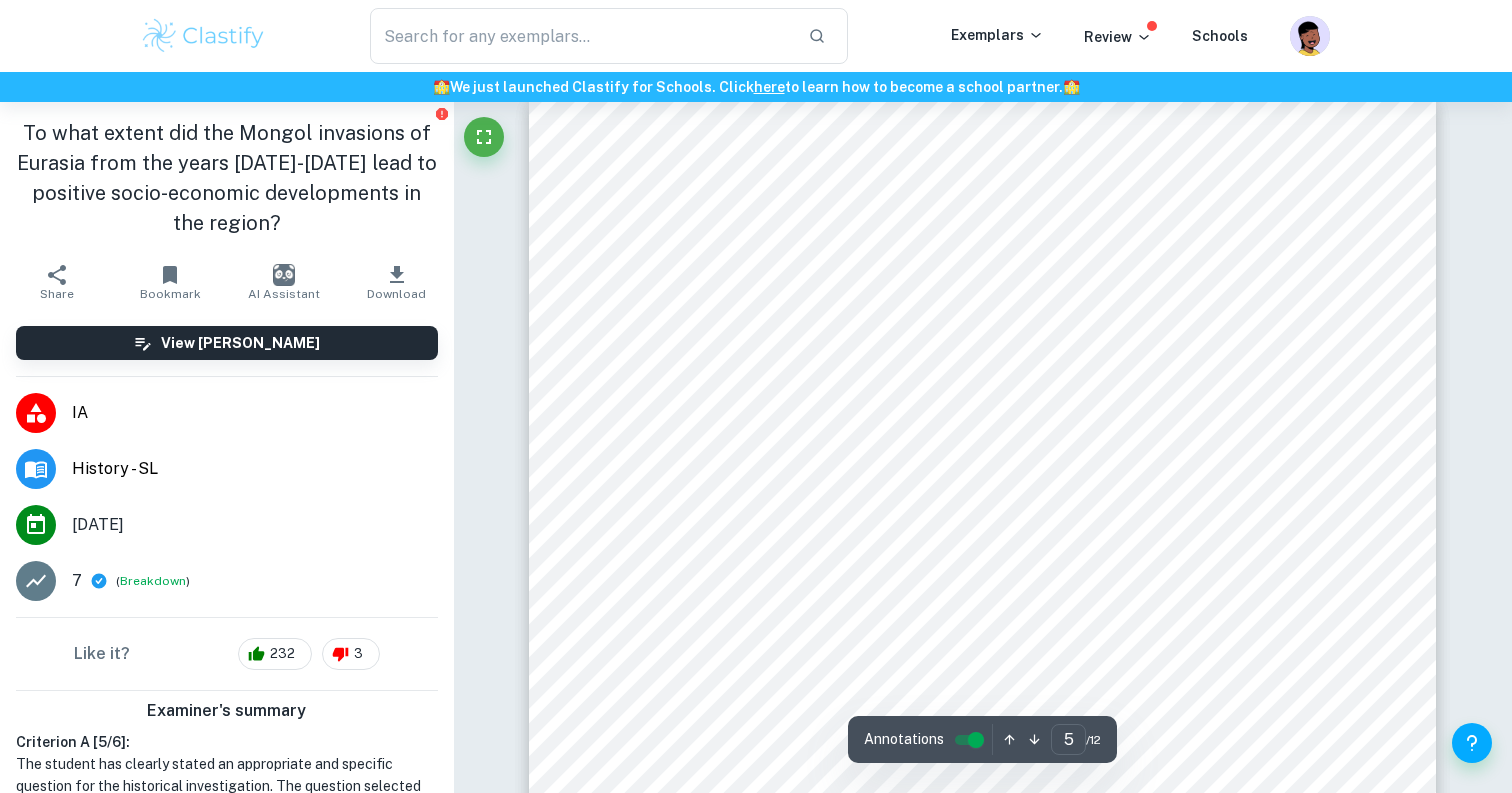 type on "4" 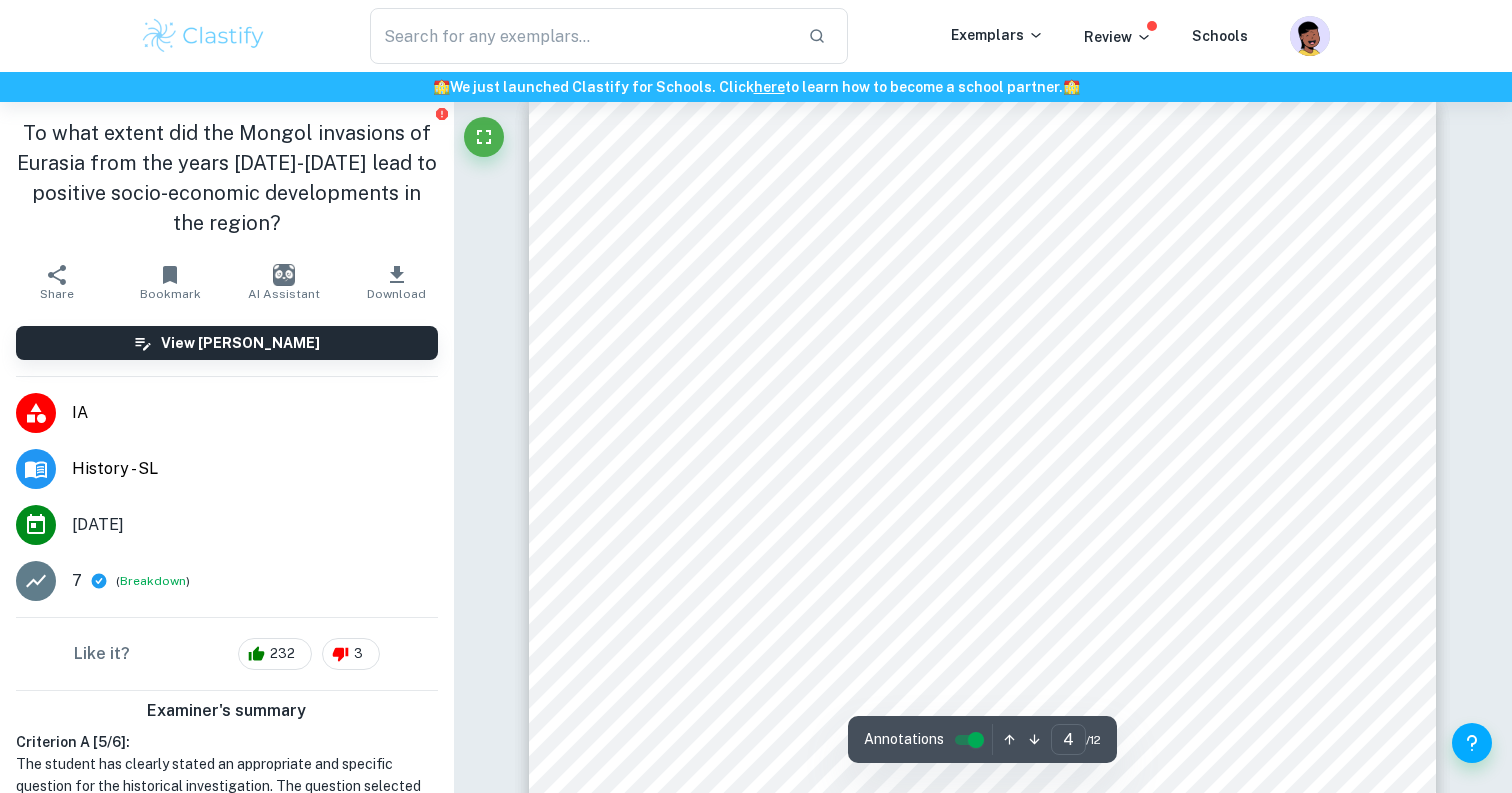 scroll, scrollTop: 4534, scrollLeft: 0, axis: vertical 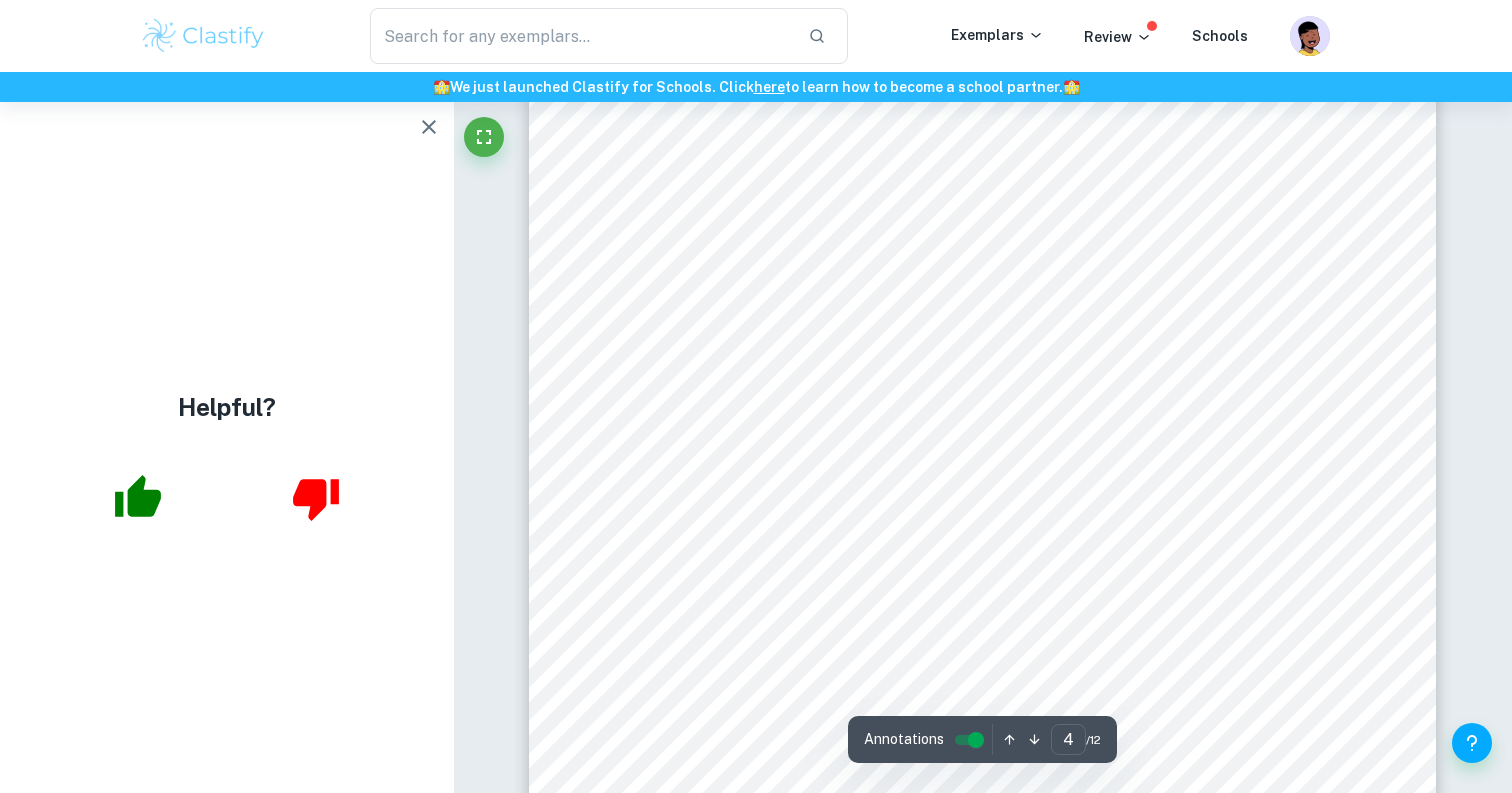 click on "content. A limitation of the purpose is that Weatherford’s book focuses only on the positive impacts of the invasions and hence may not accurately present alternative perspectives on them. Source B: William of Rubruck’s account of the Mongols - William of Rubruck, 1255 A value of this origin is that the date of publication (1255) indicates that the source allows for a deep understanding of contemporary Western views on the Mongol Empire since the period encapsulated the height of Mongol invasions. However, this may also serve as a limitation due to it not having the benefit of hindsight to reveal whether the changes resulting from the Mongol invasions of Eurasia were lasting and positive. The purpose of the source was to provide a concise report to King Louis IX regarding the religious and cultural practices of the Mongols. A value in the purpose of the source is that since it was composed for the King of France, it was highly objective, thereby increasing its Mongol Empire. 4" at bounding box center [982, 255] 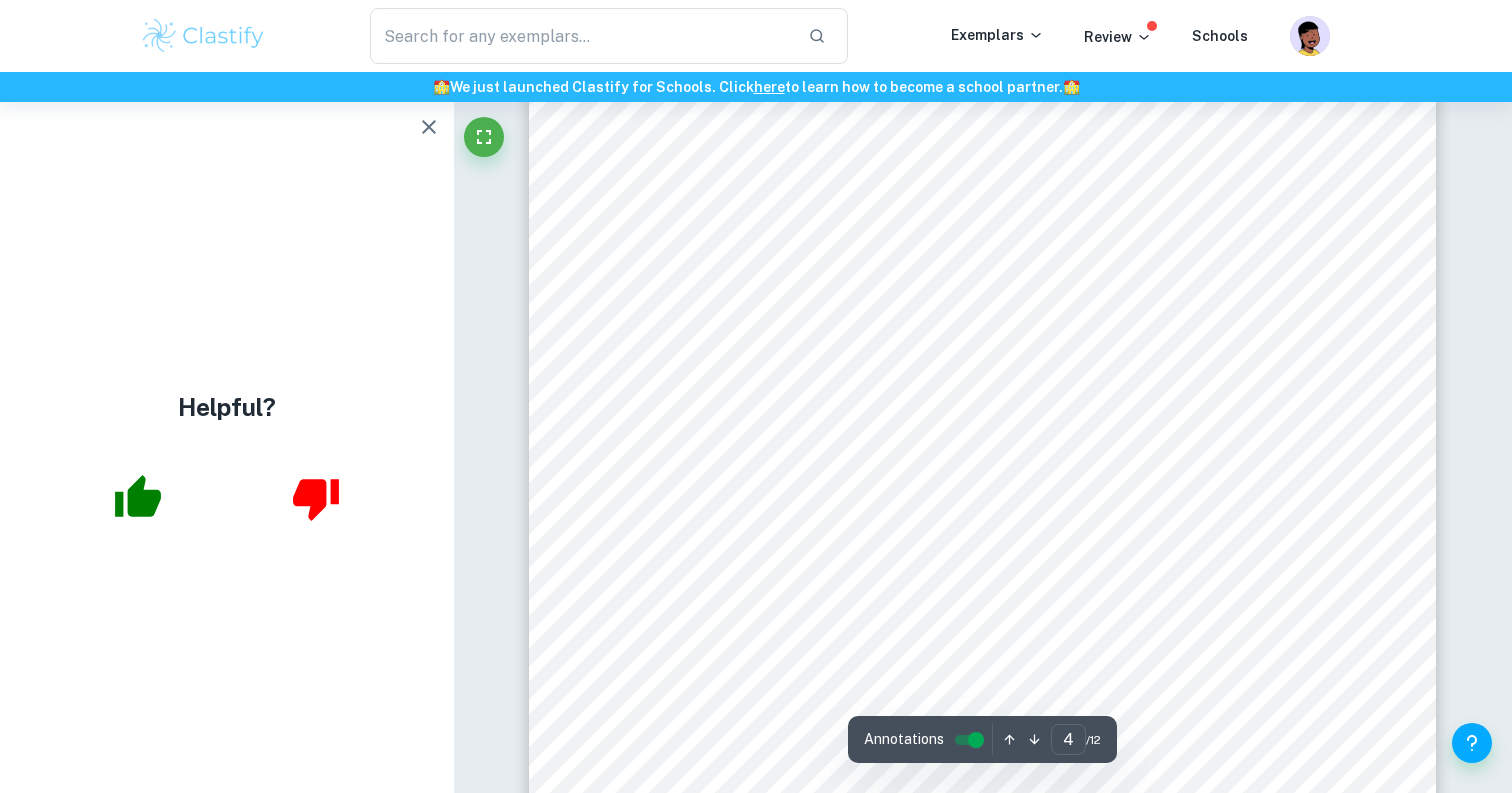 scroll, scrollTop: 4292, scrollLeft: 0, axis: vertical 